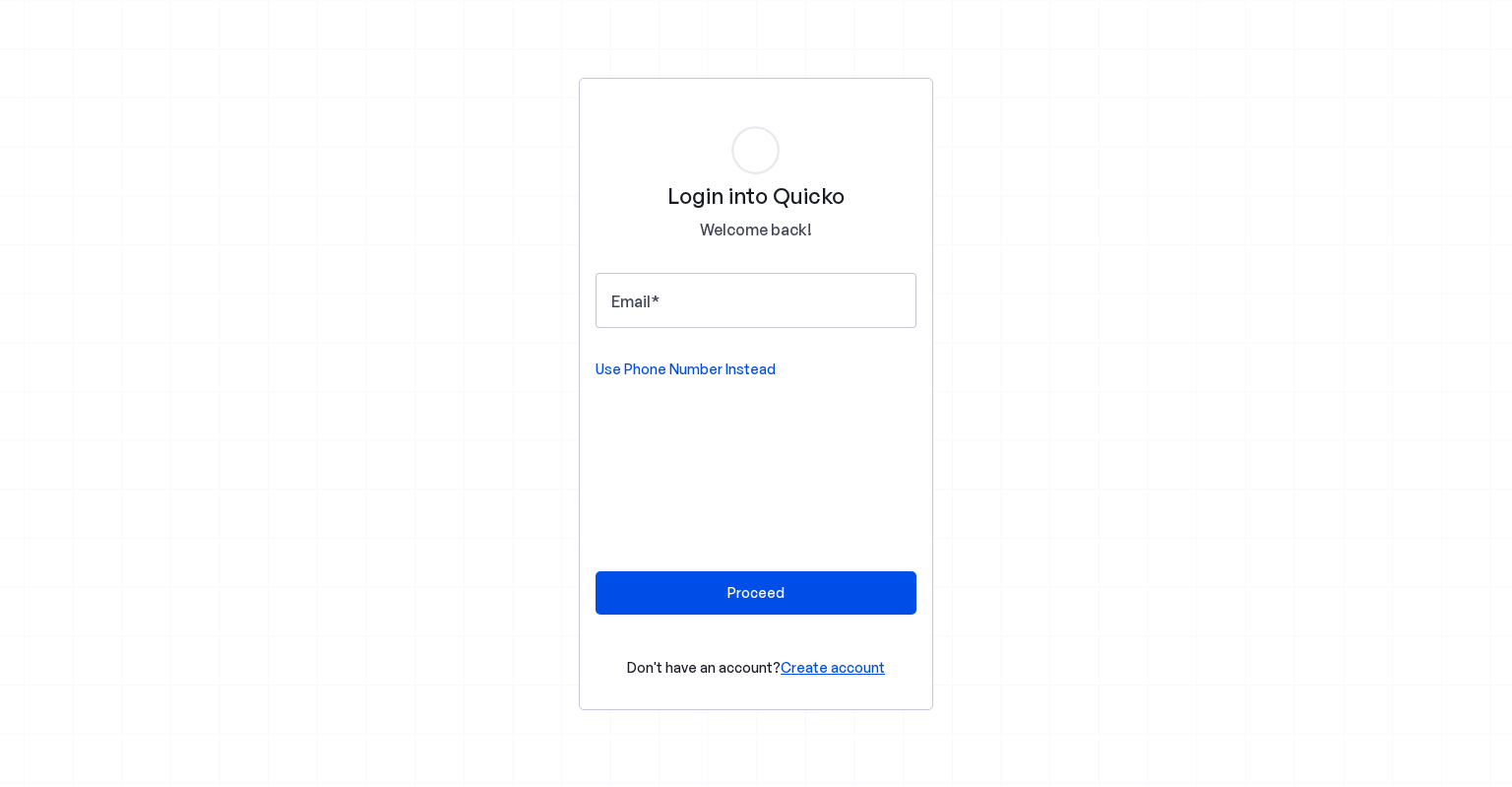scroll, scrollTop: 0, scrollLeft: 0, axis: both 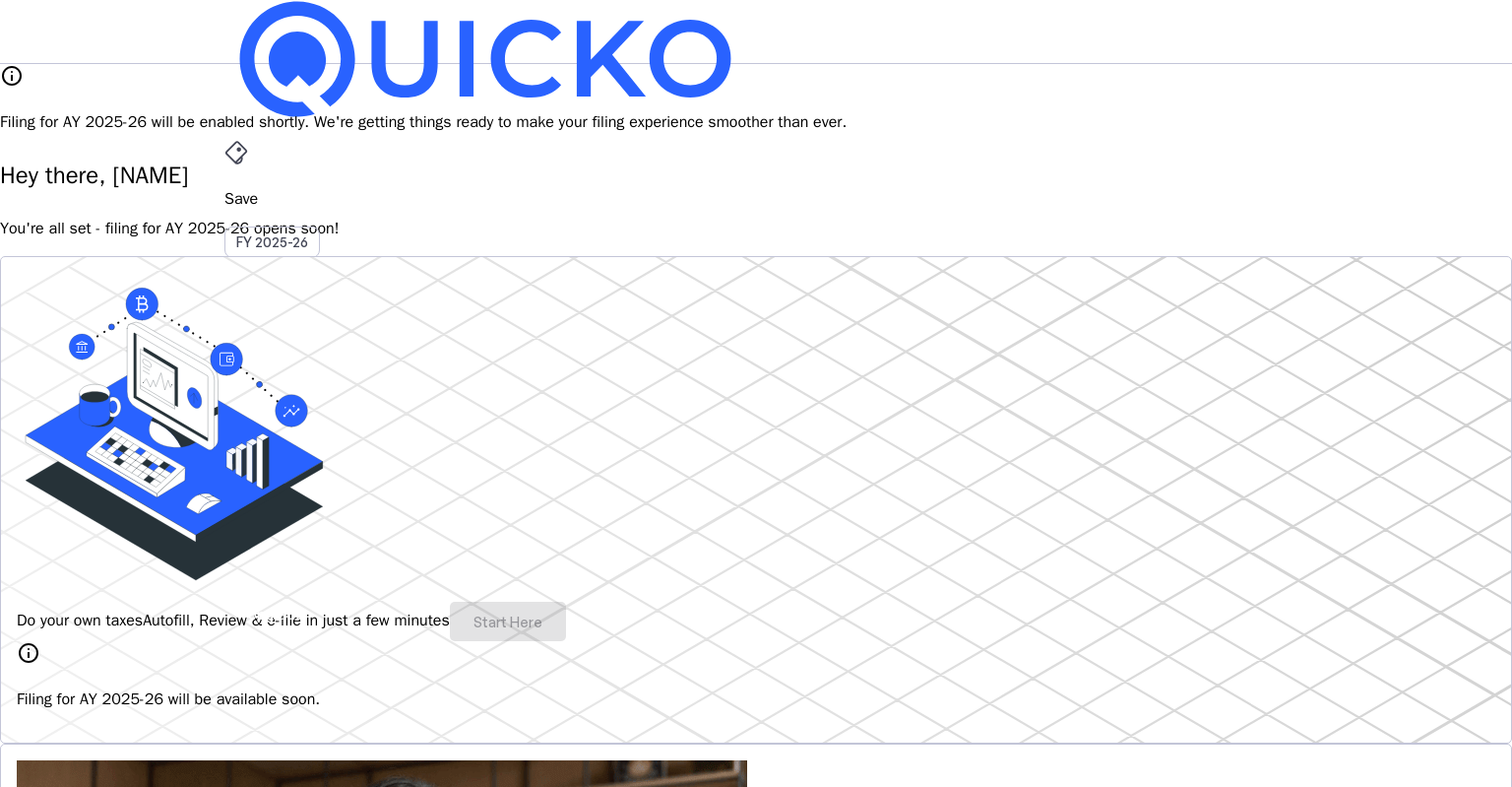 click on "arrow_drop_down" at bounding box center (236, 528) 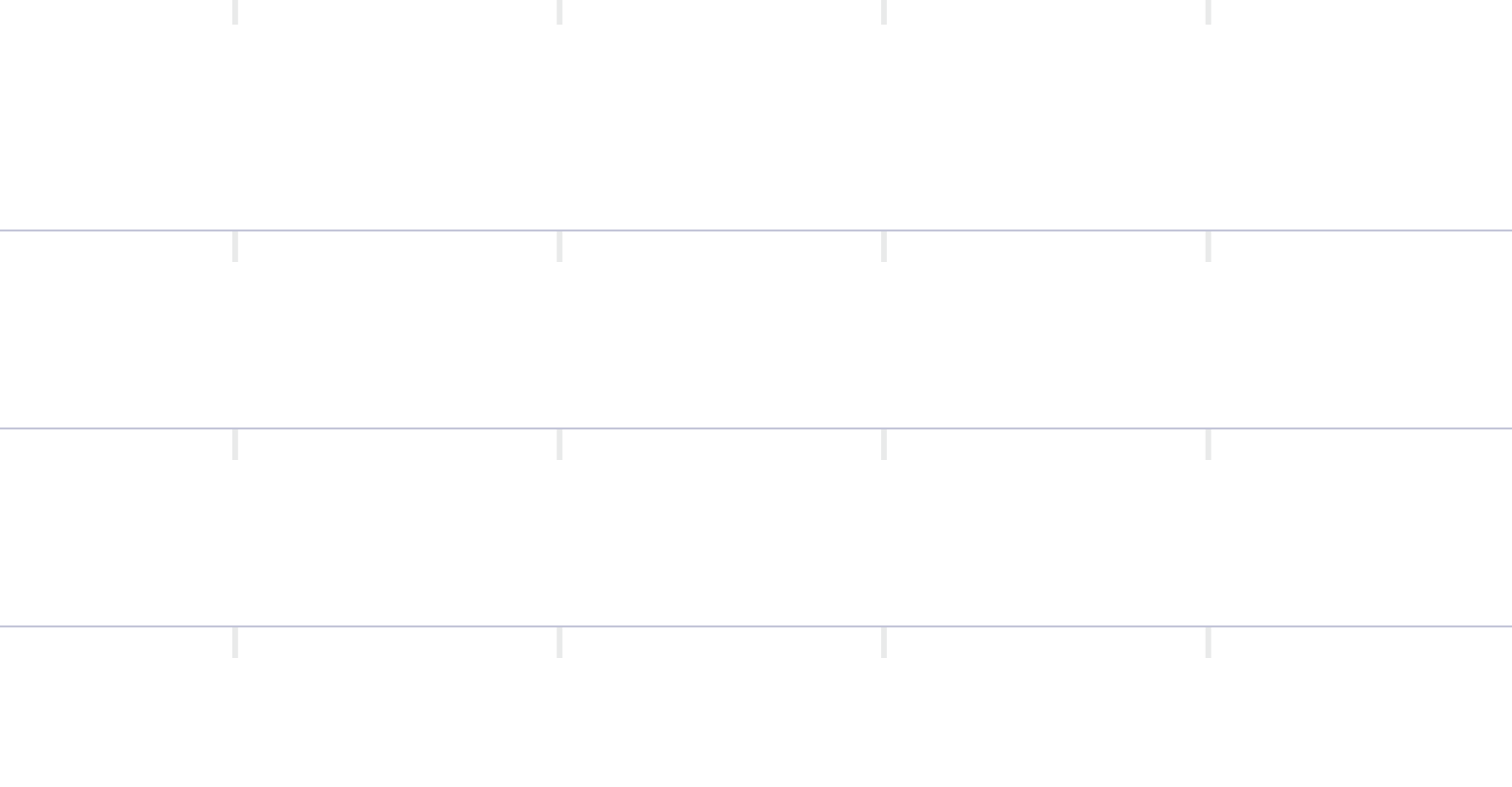 scroll, scrollTop: 0, scrollLeft: 0, axis: both 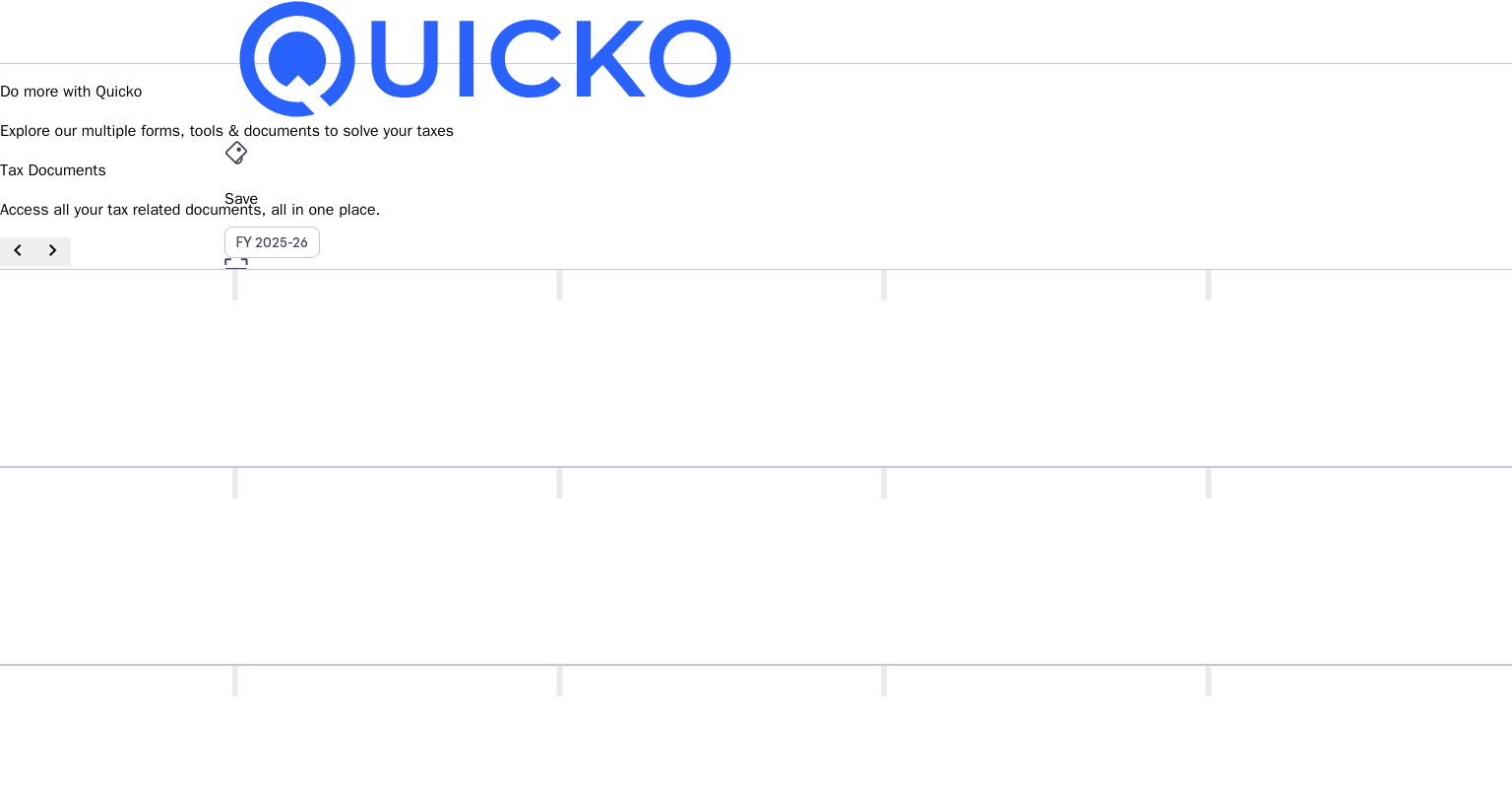 click on "File" at bounding box center (756, 199) 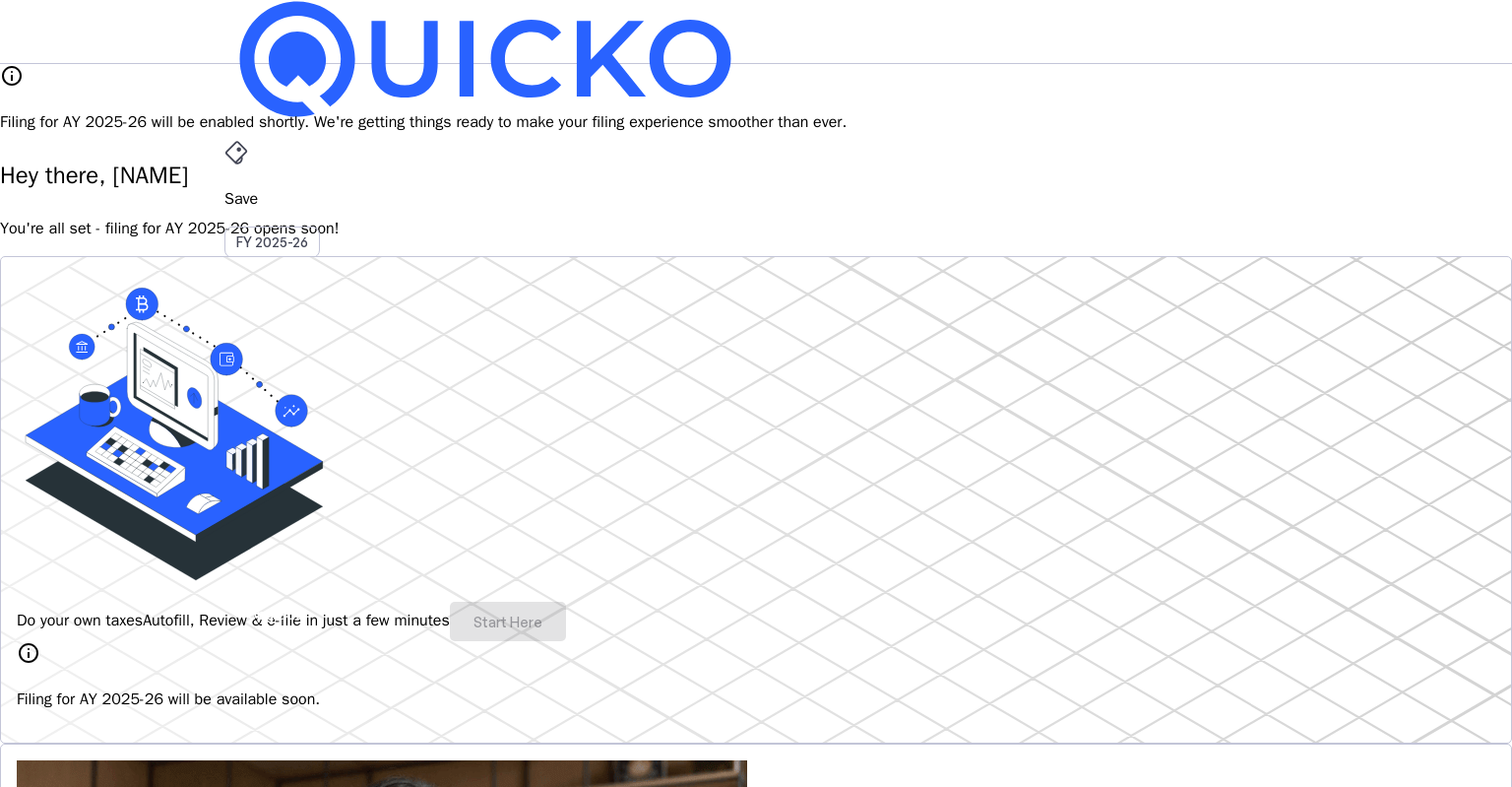 click on "Do your own taxes   Autofill, Review & e-file in just a few minutes   Start Here  info Filing for AY 2025-26 will be available soon." at bounding box center (756, 499) 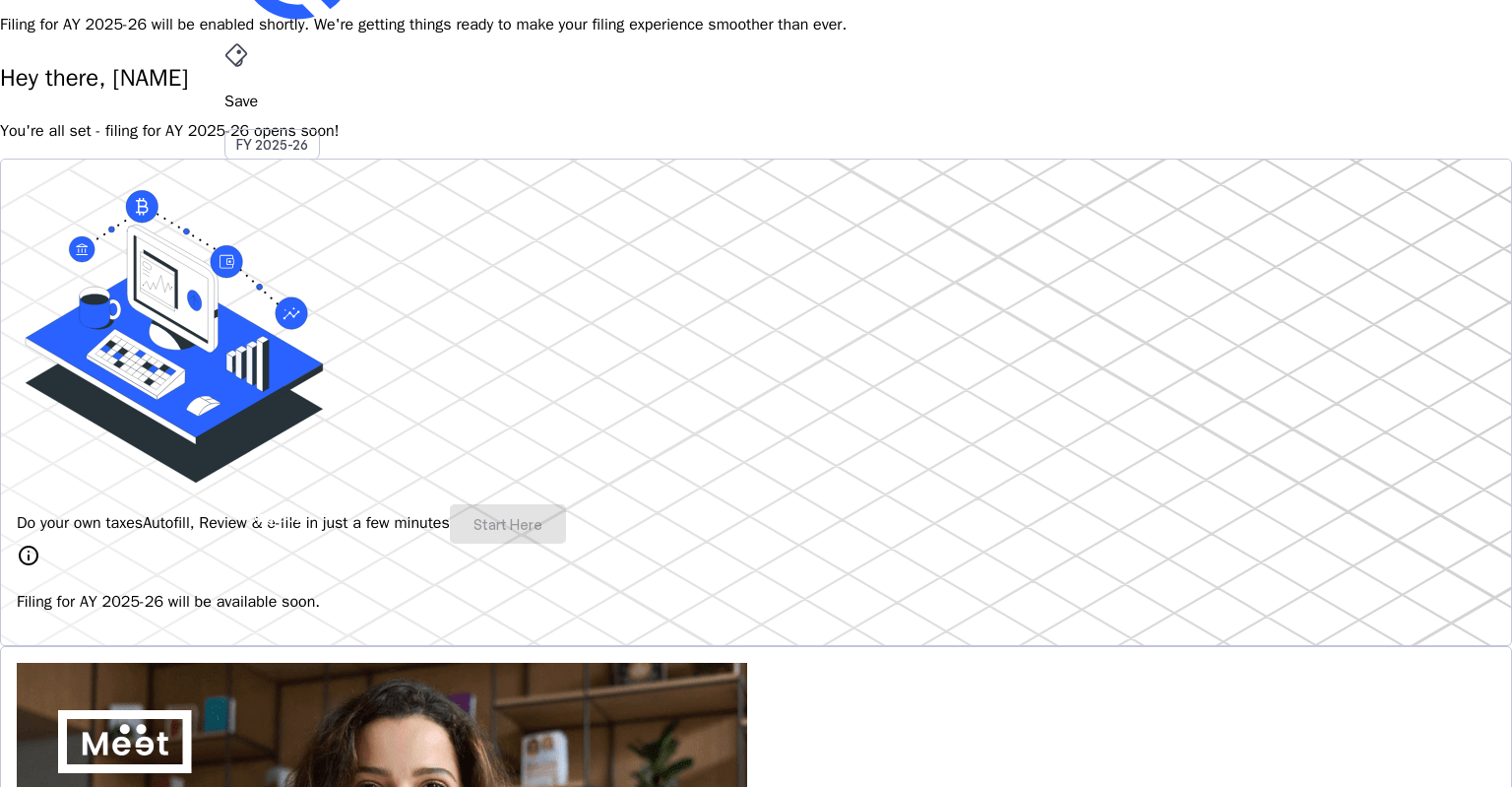scroll, scrollTop: 98, scrollLeft: 0, axis: vertical 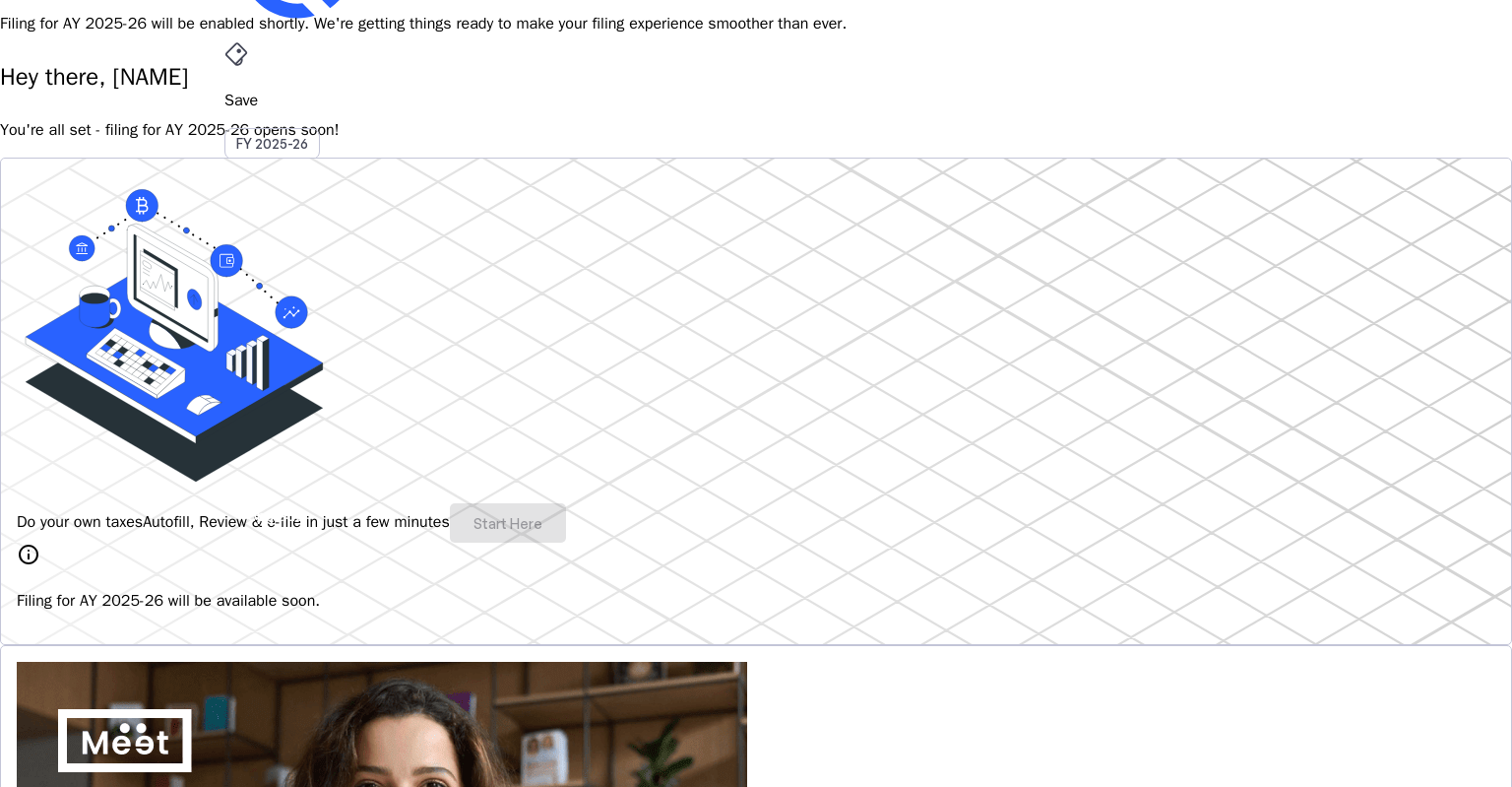 click on "Do your own taxes   Autofill, Review & e-file in just a few minutes   Start Here" at bounding box center (756, 523) 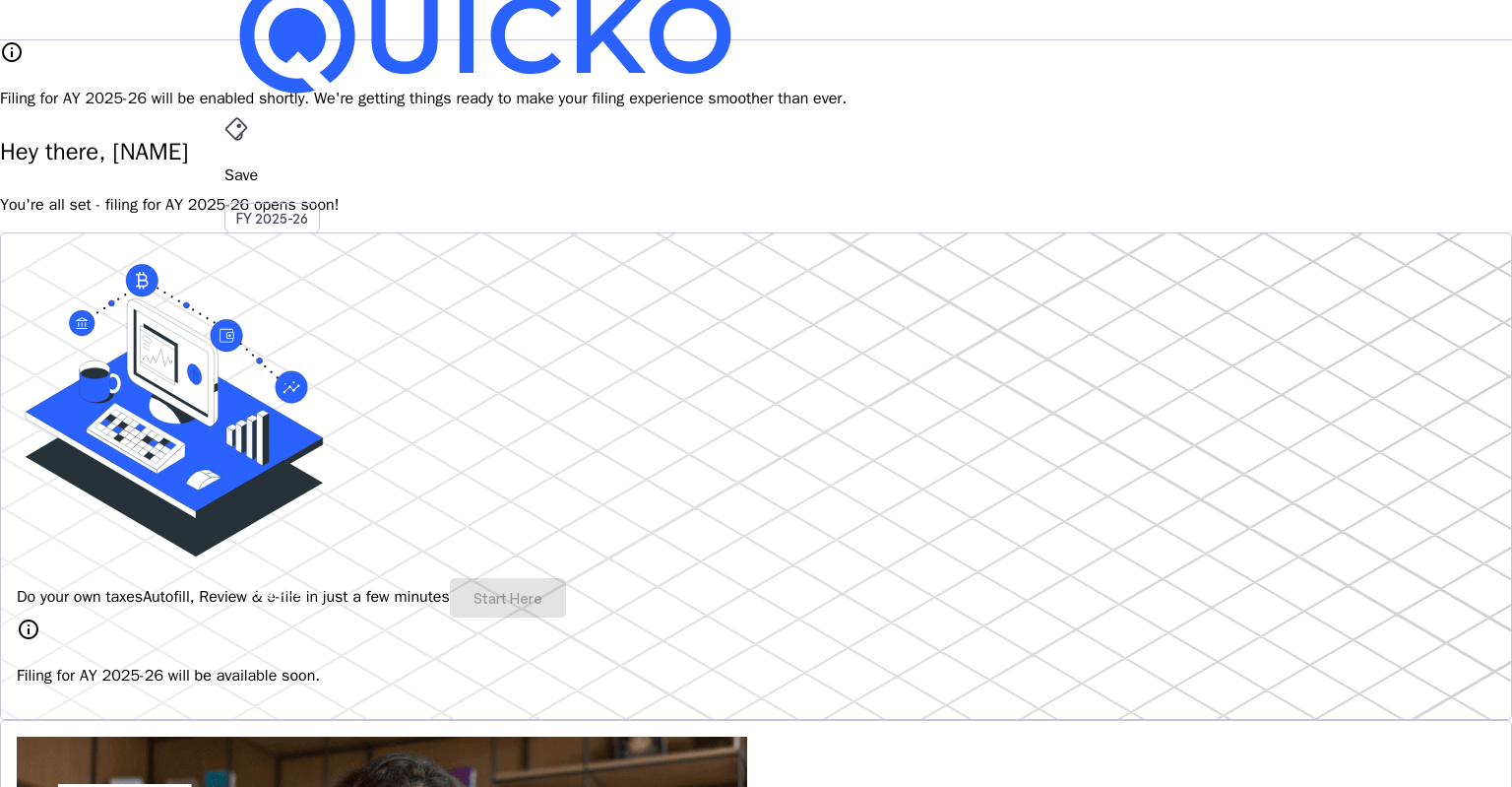 scroll, scrollTop: 0, scrollLeft: 0, axis: both 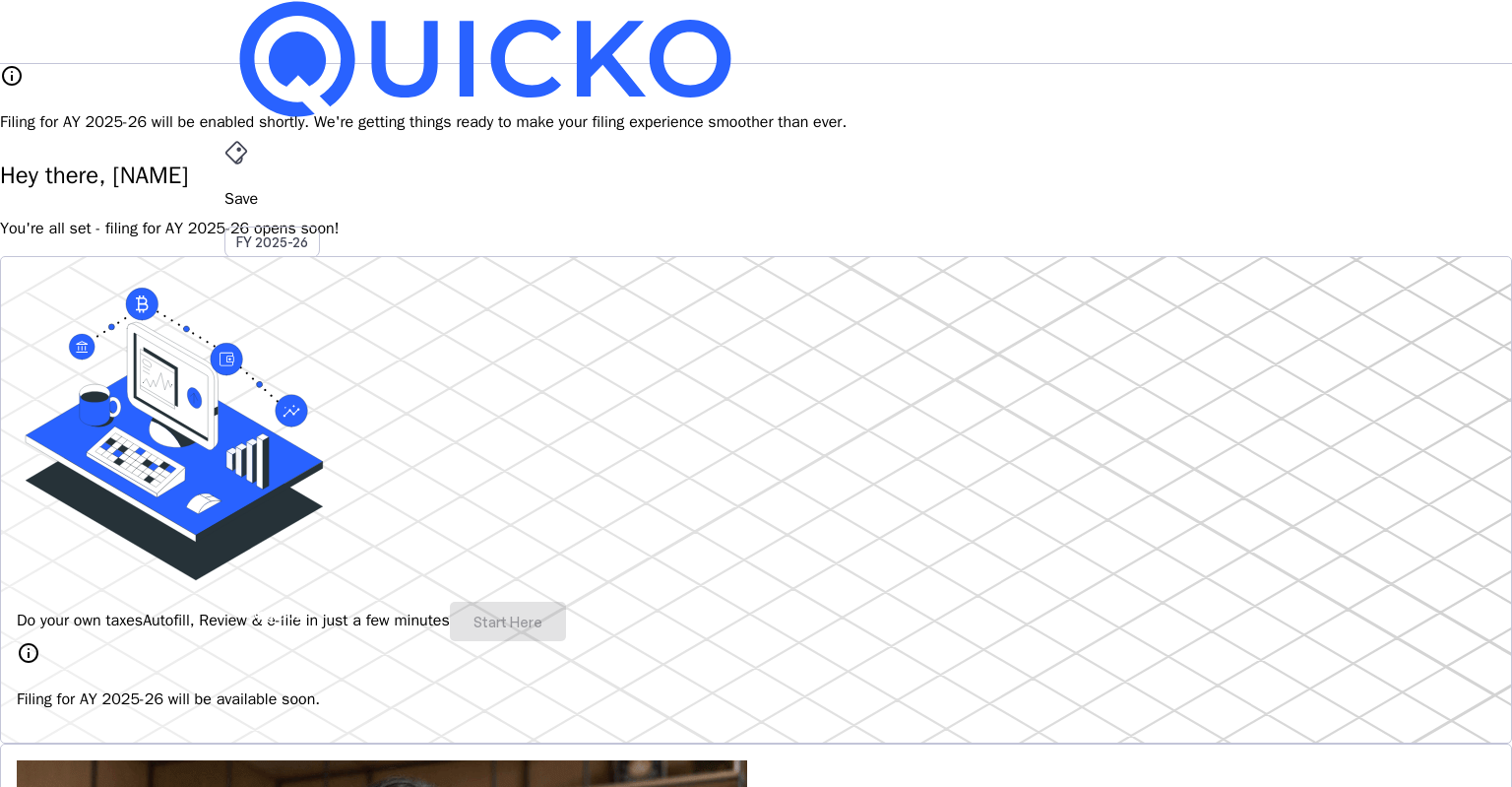 click at bounding box center (174, 430) 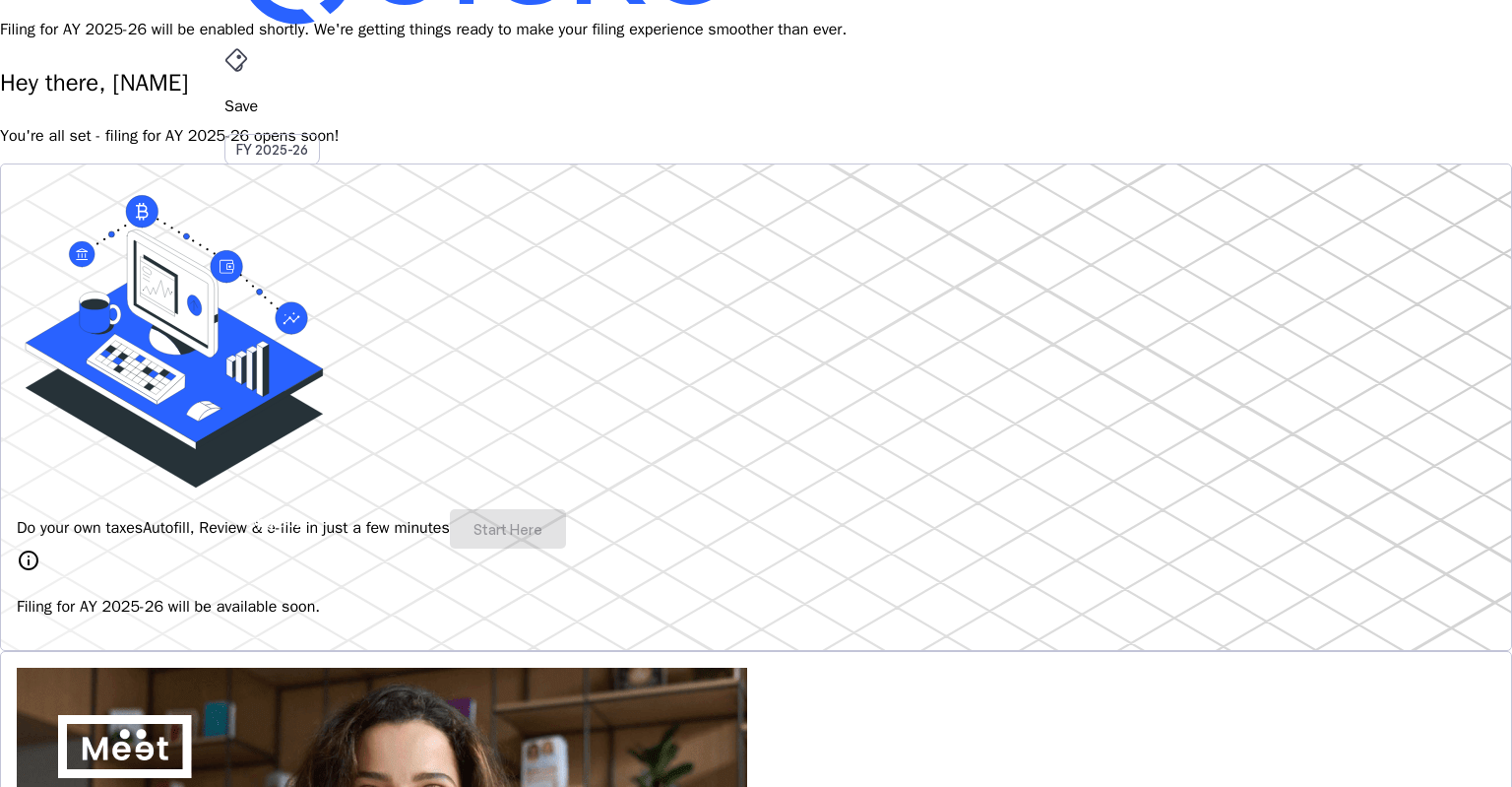 scroll, scrollTop: 0, scrollLeft: 0, axis: both 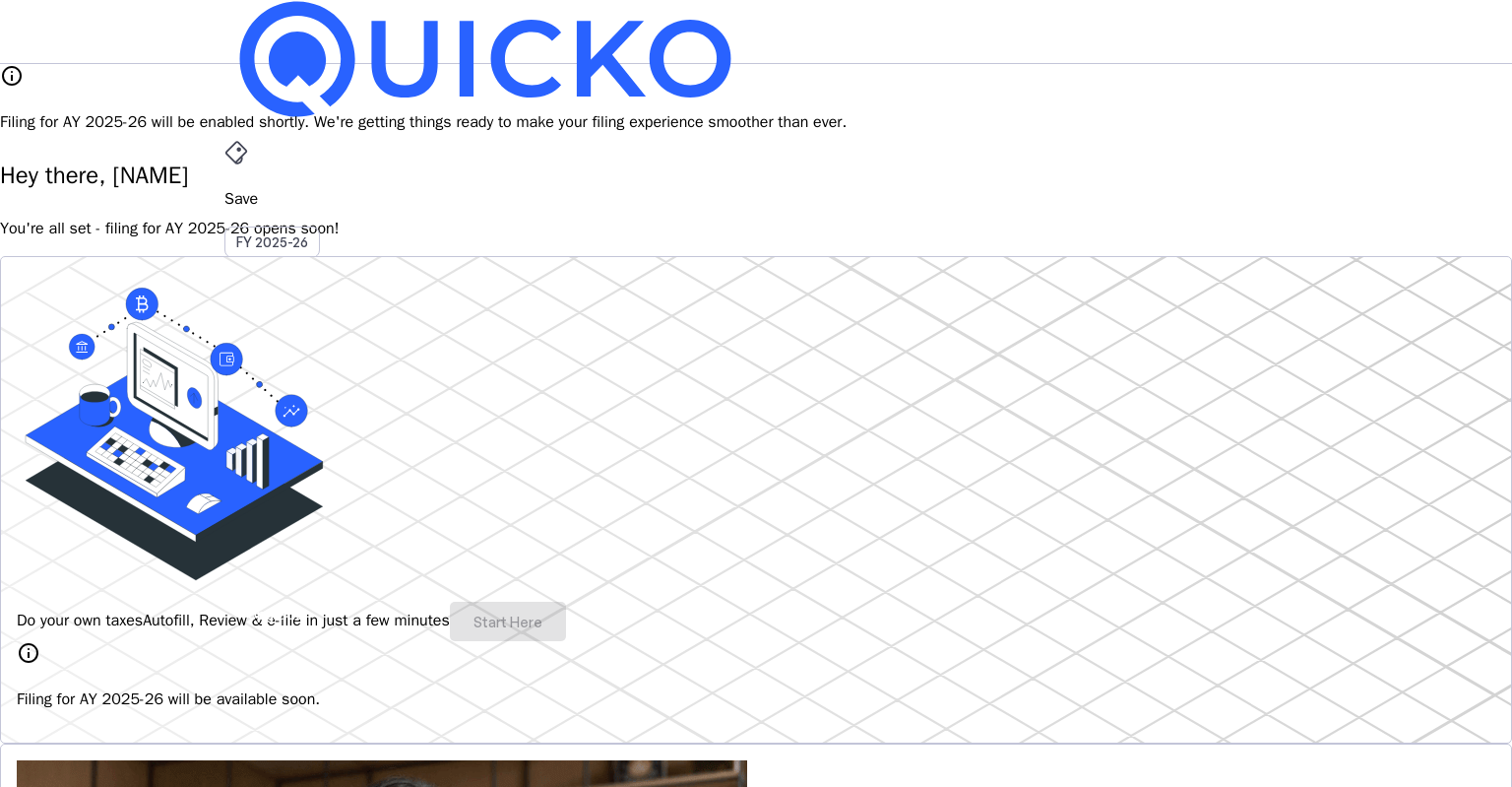 click on "Do your own taxes   Autofill, Review & e-file in just a few minutes   Start Here" at bounding box center [756, 622] 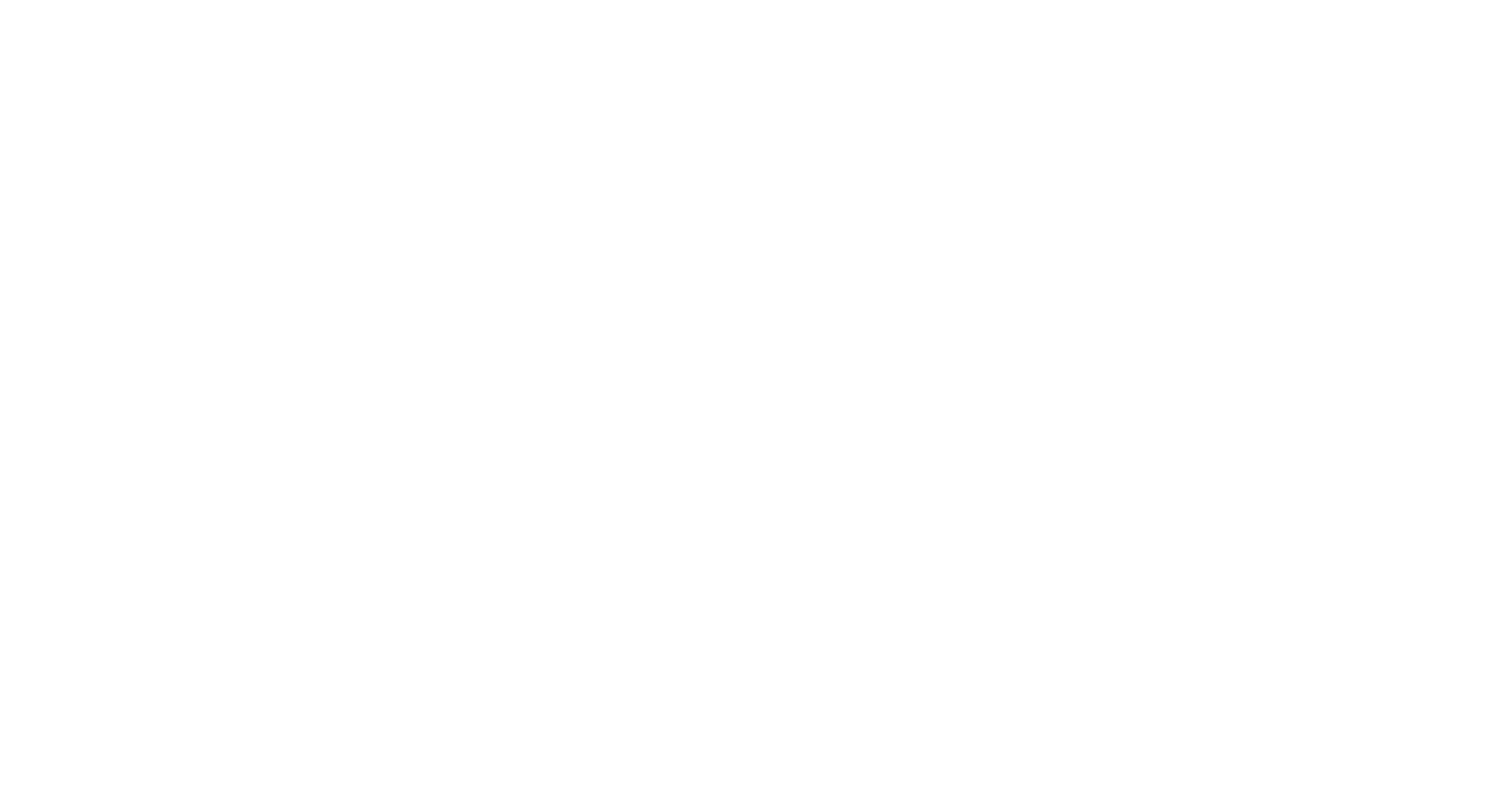 scroll, scrollTop: 0, scrollLeft: 0, axis: both 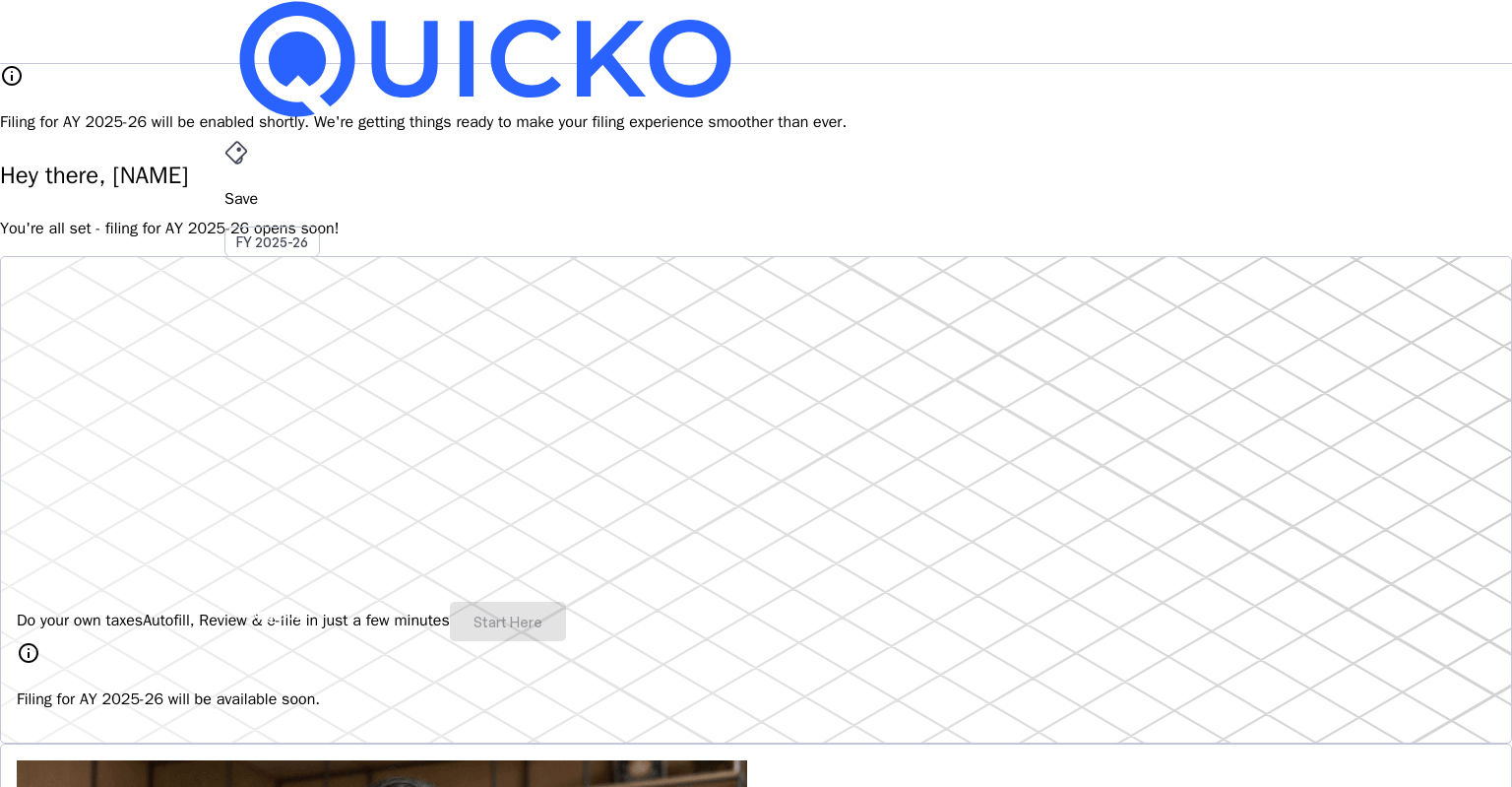 click on "Do your own taxes   Autofill, Review & e-file in just a few minutes   Start Here" at bounding box center (756, 622) 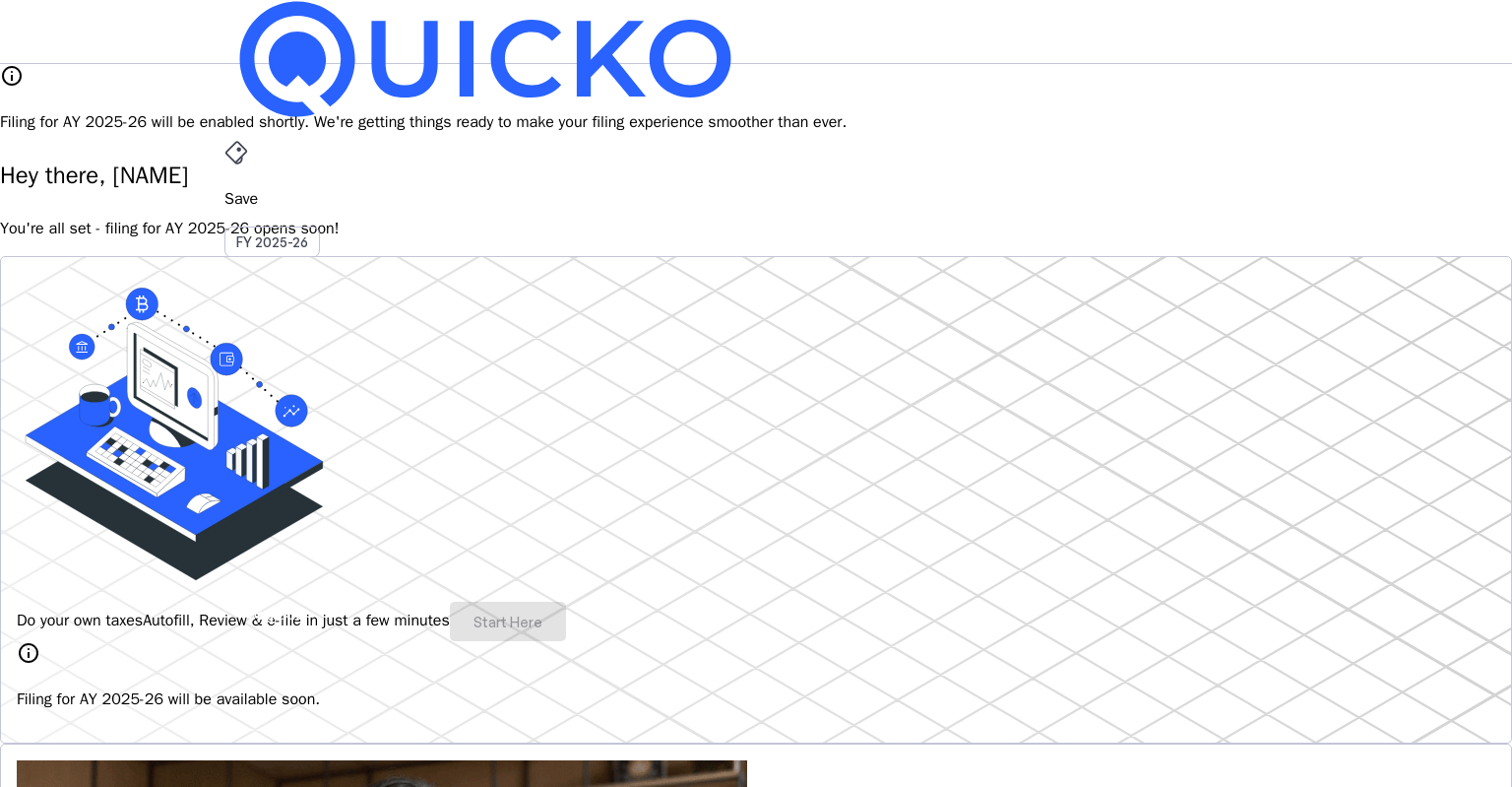 click on "info Filing for AY 2025-26 will be available soon." at bounding box center (756, 676) 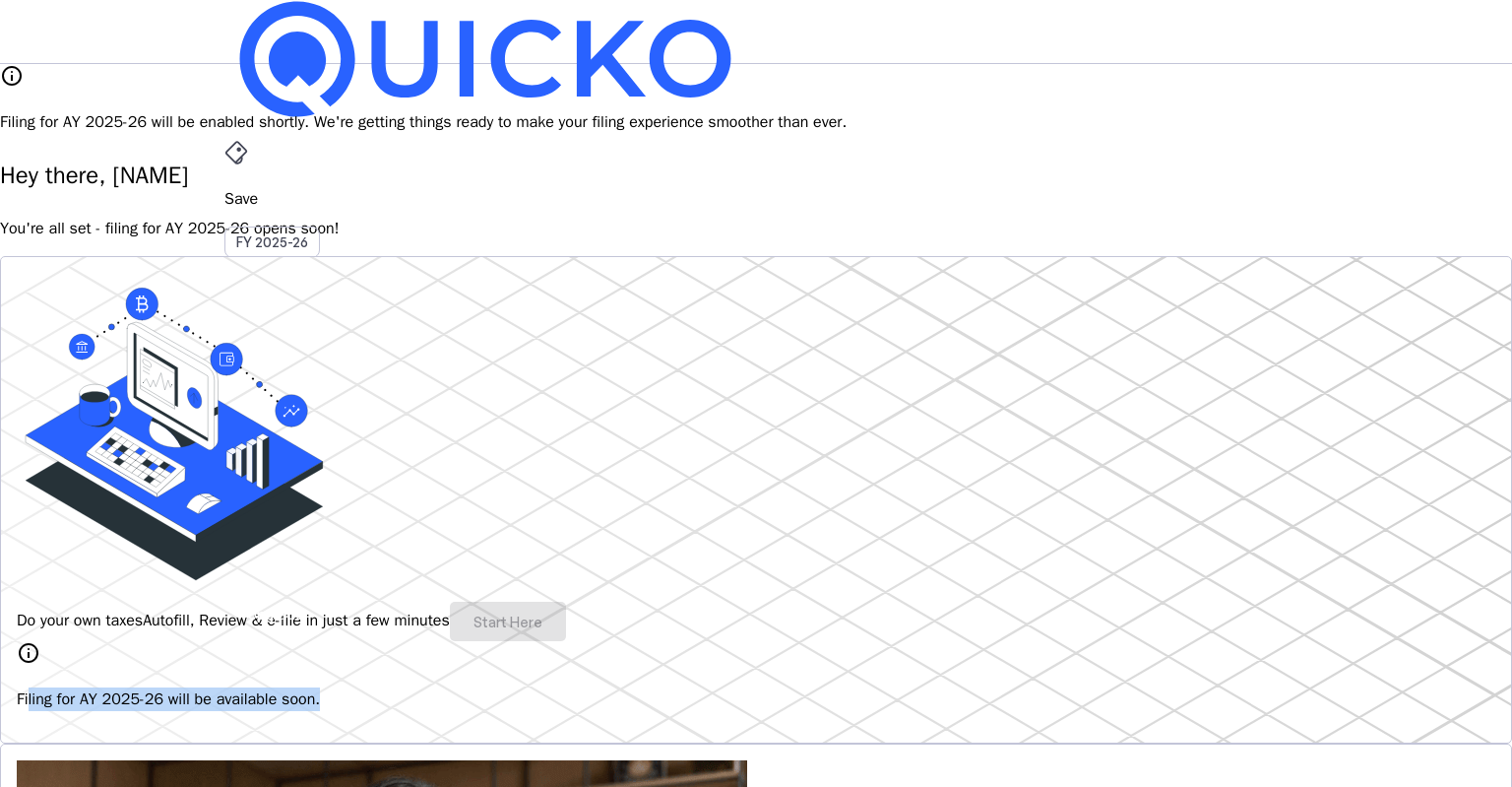 drag, startPoint x: 278, startPoint y: 703, endPoint x: 502, endPoint y: 700, distance: 224.02009 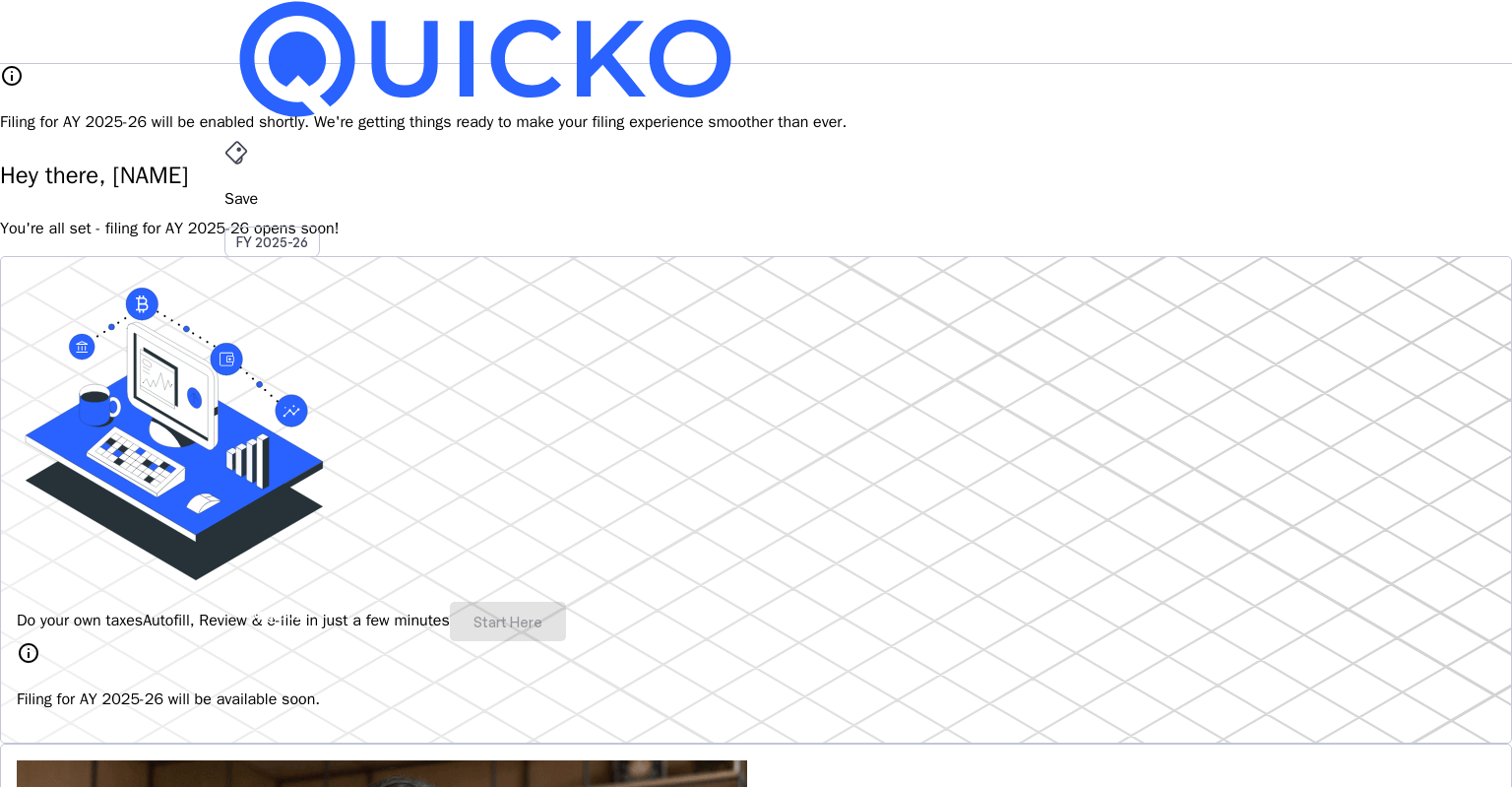 click on "File" at bounding box center [756, 402] 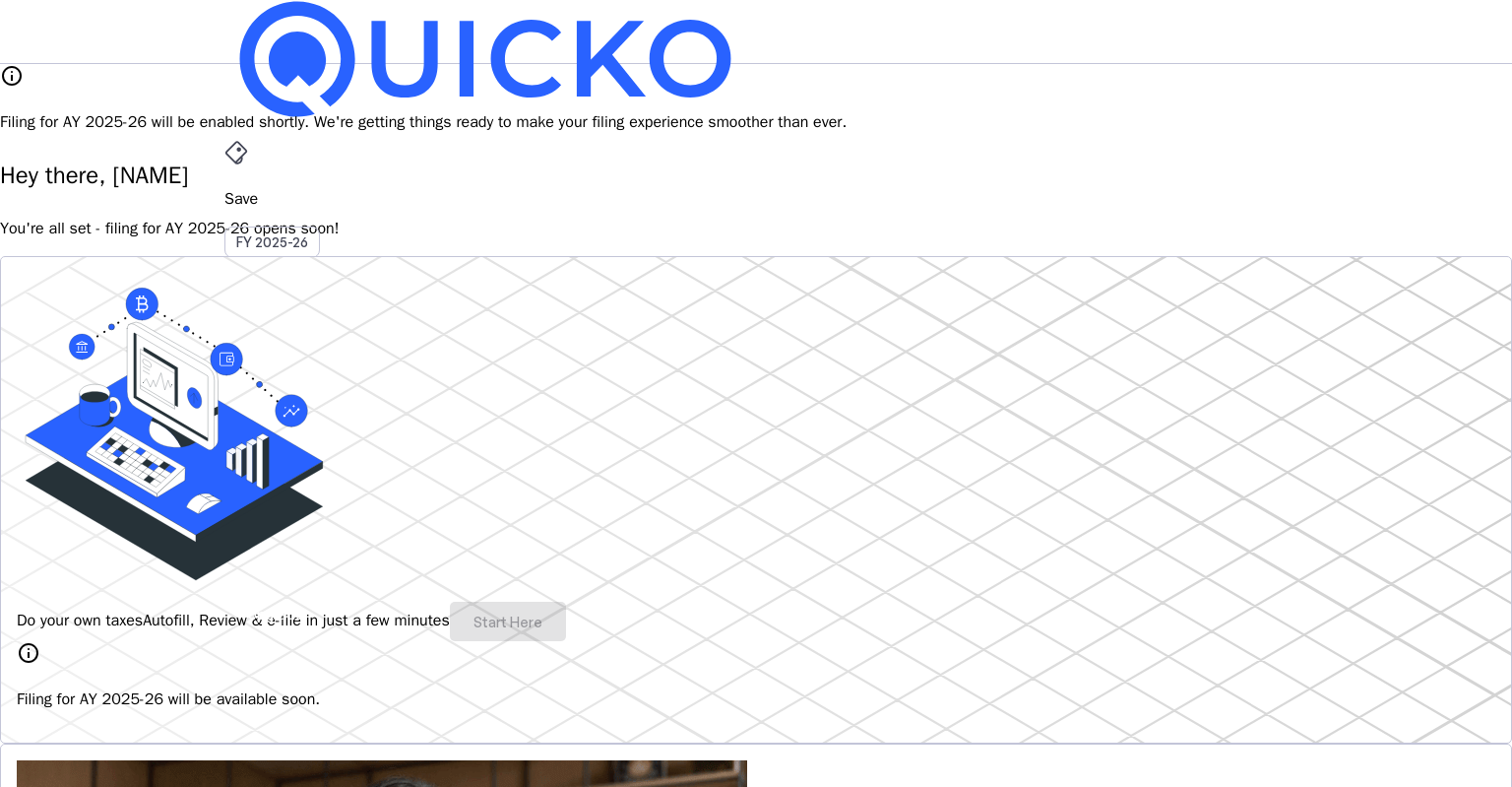 click on "AY 2025-26" at bounding box center (273, 445) 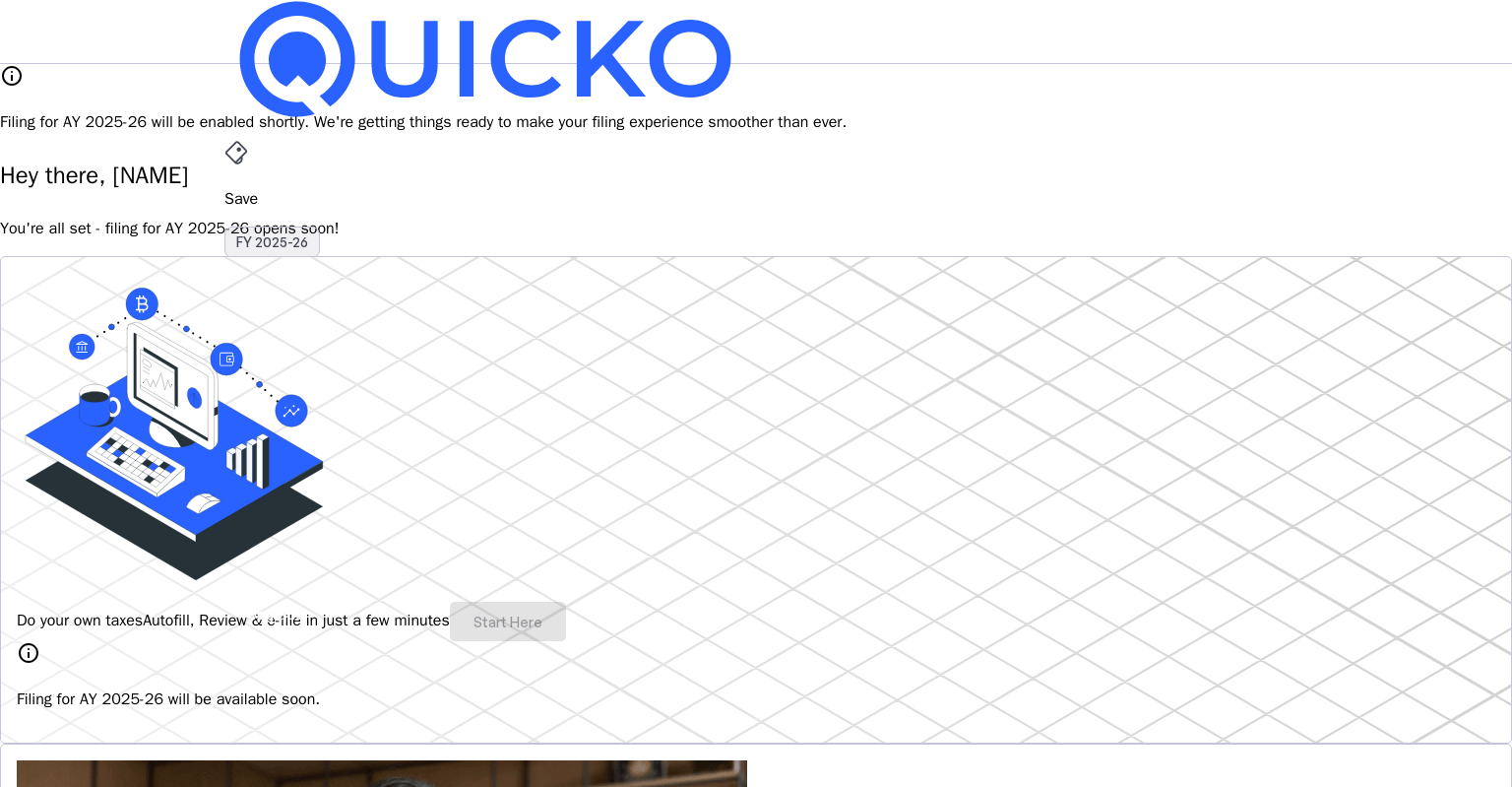 click on "FY 2025-26" at bounding box center [272, 242] 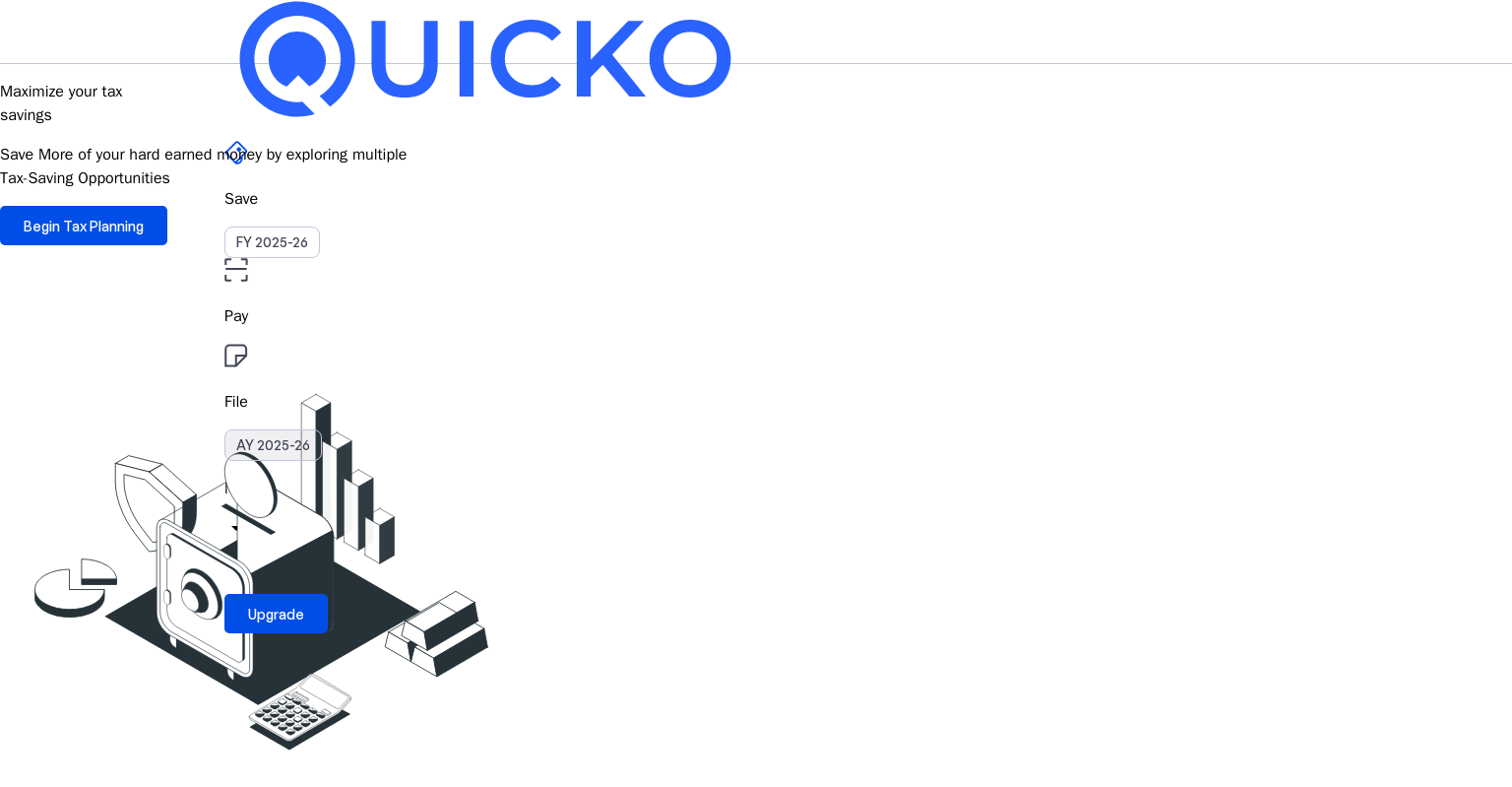 click on "AY 2025-26" at bounding box center (273, 445) 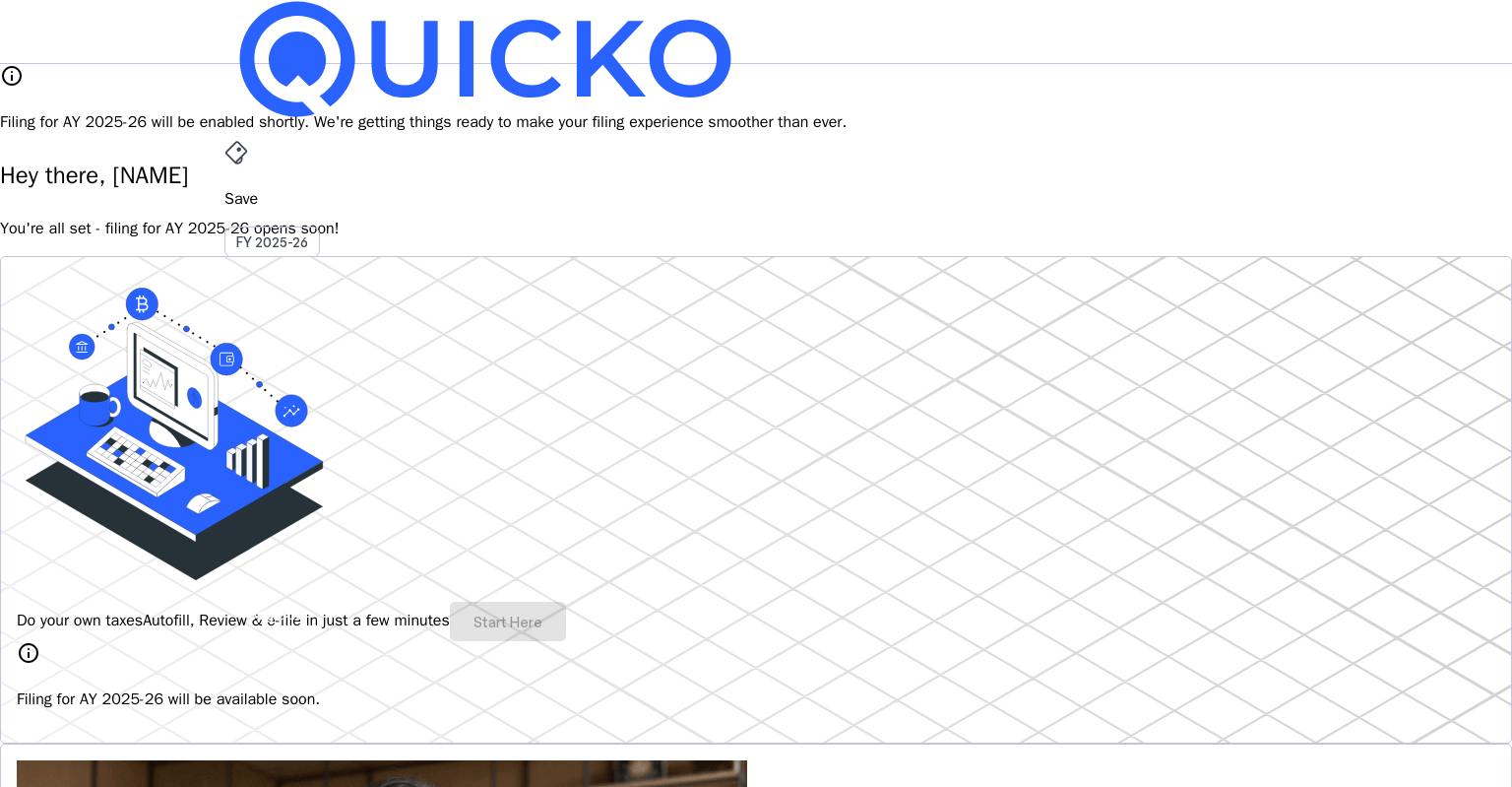 click on "More" at bounding box center (756, 489) 